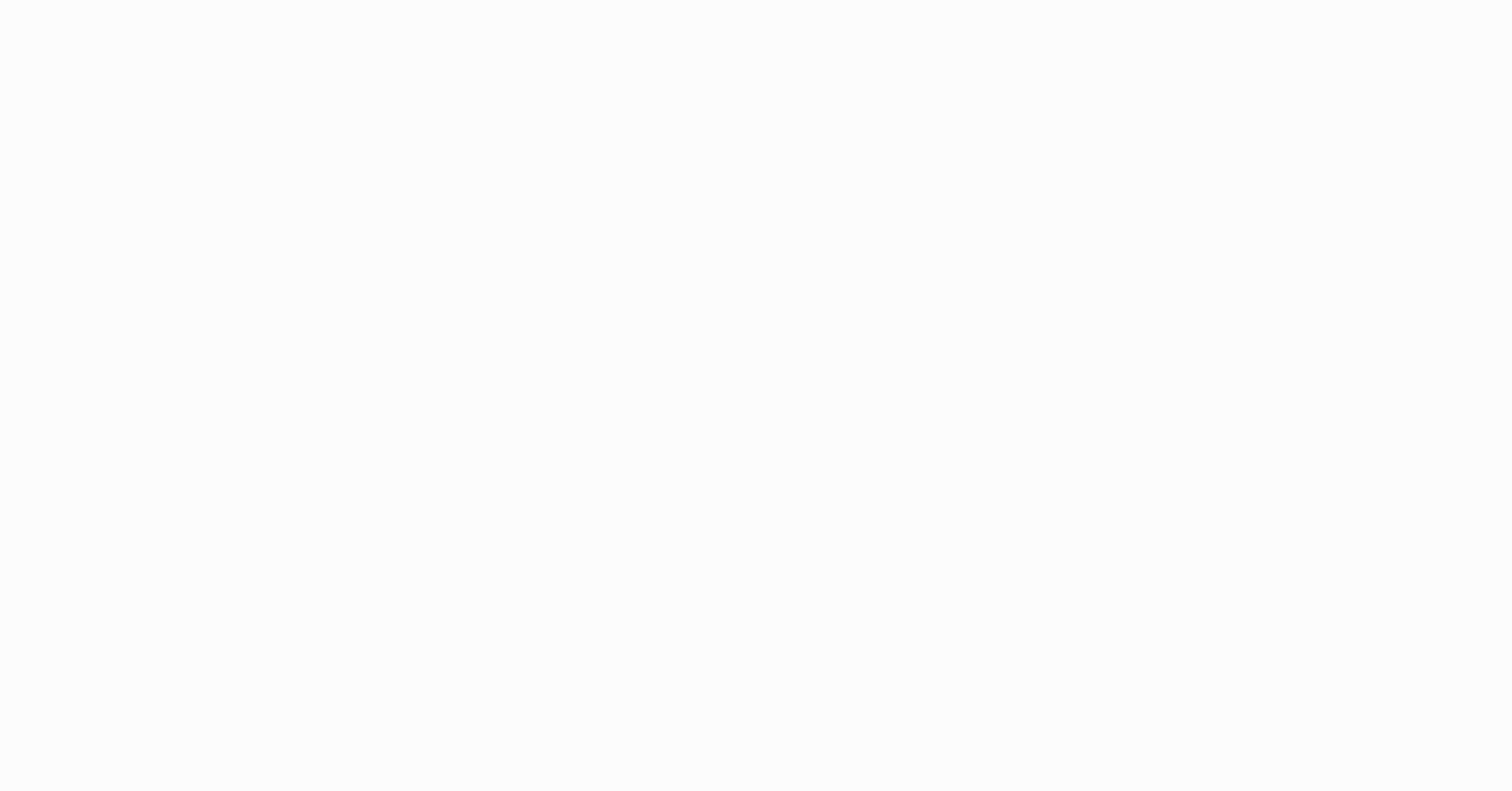 scroll, scrollTop: 0, scrollLeft: 0, axis: both 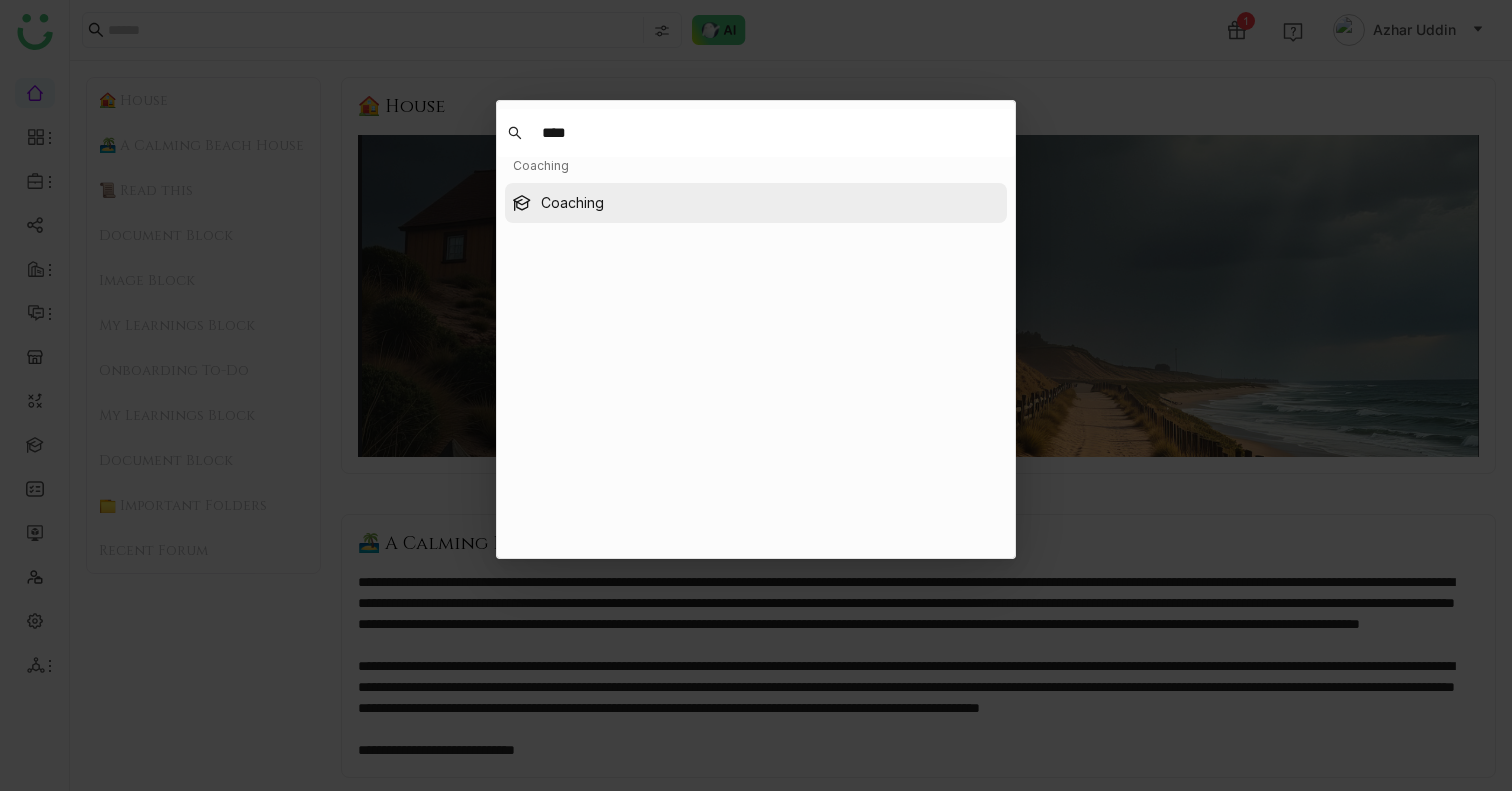 type on "****" 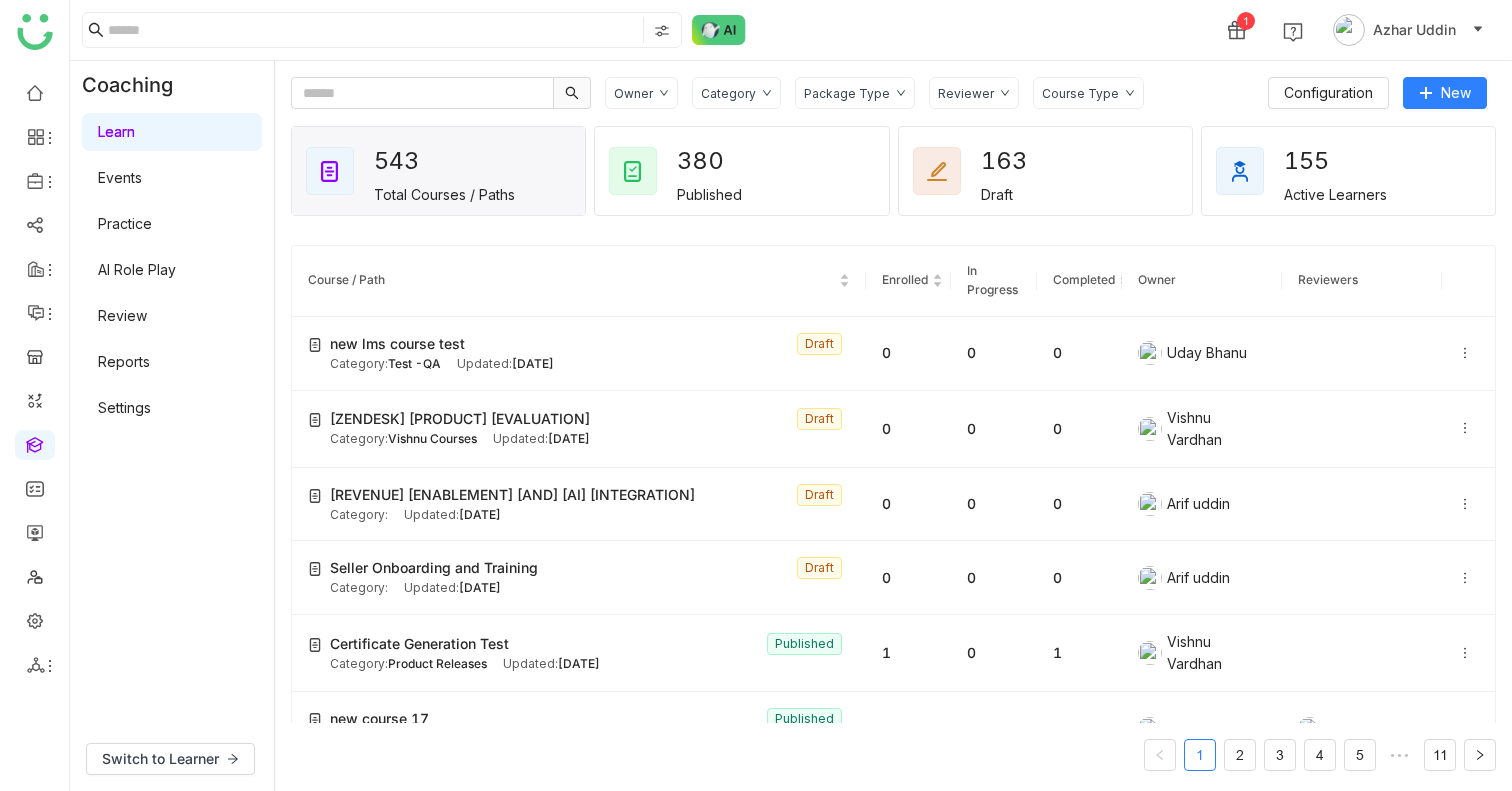 click on "[OWNER] [CATEGORY] [PACKAGE] [TYPE] [REVIEWER] [COURSE] [TYPE] [CONFIGURATION] [NEW] [TOTAL] [COURSES] / [PATHS] [PUBLISHED] [DRAFT] [ACTIVE] [LEARNERS] [COURSE] / [PATH] [ENROLLED] [IN] [PROGRESS] [COMPLETED] [OWNER] [REVIEWERS] [NEW] [LMS] [COURSE] [TEST] [DRAFT] [CATEGORY]: [TEST]-[QA] [UPDATED]: [DATE] [0] [0] [0] [UDAY] [BHANU] [ZENDESK] [PRODUCT] [EVALUATION] [DRAFT] [CATEGORY]: [VISHNU] [COURSES] [UPDATED]: [DATE] [0] [0] [0] [VISHNU] [VARDHAN] [REVENUE] [ENABLEMENT] [AND] [AI] [INTEGRATION] [DRAFT] [CATEGORY]: [UPDATED]: [DATE] [0] [0] [0] [ARIF] [UDDIN] [SELLER] [ONBOARDING] [AND] [TRAINING] [DRAFT] [CATEGORY]: [UPDATED]: [DATE] [0] [0] [0] [ARIF] [UDDIN] [CERTIFICATE] [GENERATION] [TEST] [PUBLISHED] [CATEGORY]: [PRODUCT] [RELEASES] [UPDATED]: [DATE] [1] [0] [1] [VISHNU] [VARDHAN] [NEW] [COURSE] [PUBLISHED] [CATEGORY]: [TEST]-[QA] [UPDATED]: [DATE] [1] [1] [0] [UDAY] [BHANU] [UDAY] [BHANU] [NEW] [COURSEEE] [16:00] [DRAFT] [CATEGORY]: [TEST]-[QA] [UPDATED]: [DATE] [0] [0] [0] [UDAY] [BHANU] [TESTING] [COURSE] [PUBLISHED] [CATEGORY]: [AZAM] [COURSES] [UPDATED]: [DATE] [1] [0] [1] [AZAM] [HUSSAIN] [PUBLISHED] [1] [0]" 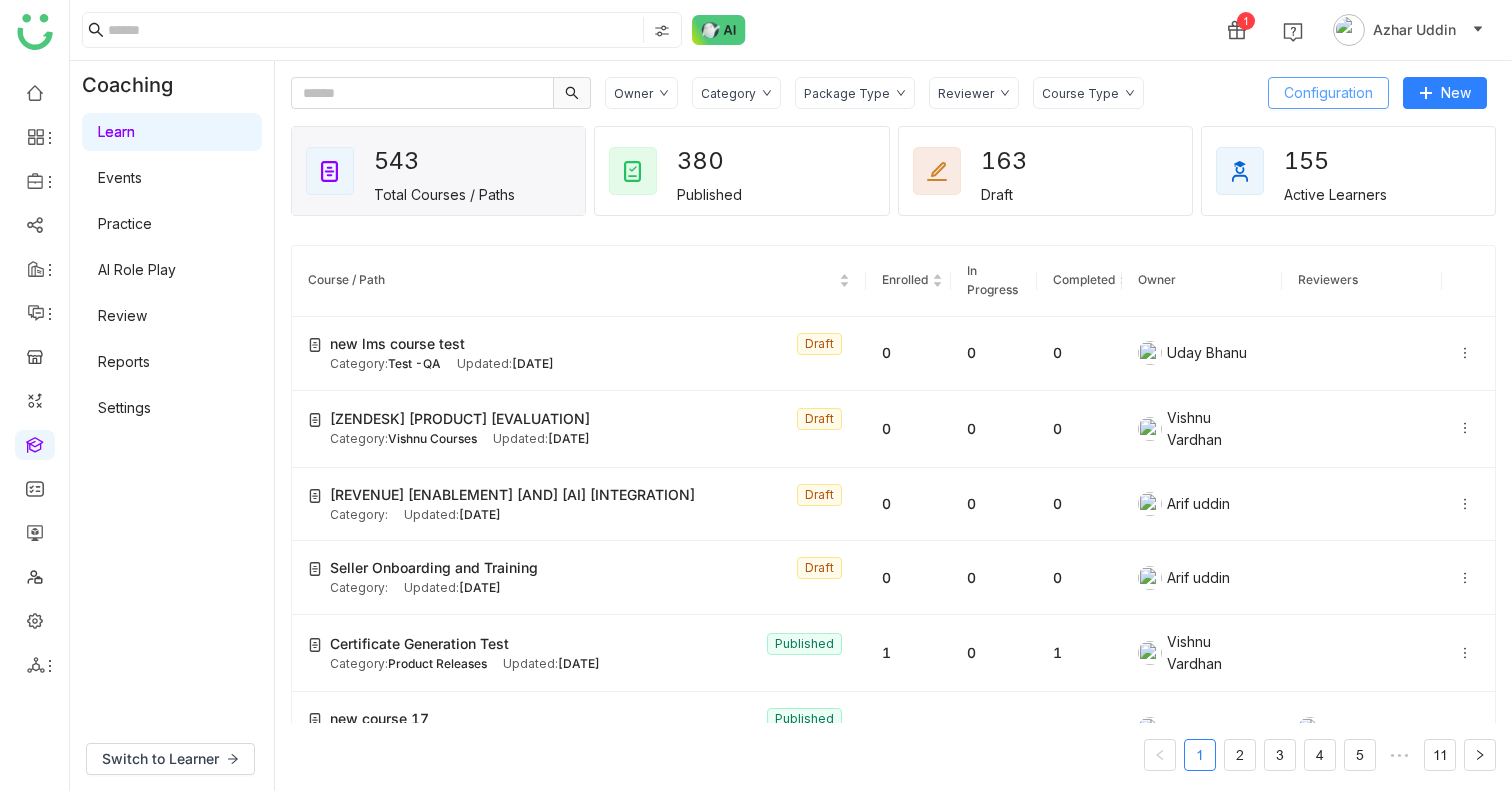click on "Configuration" 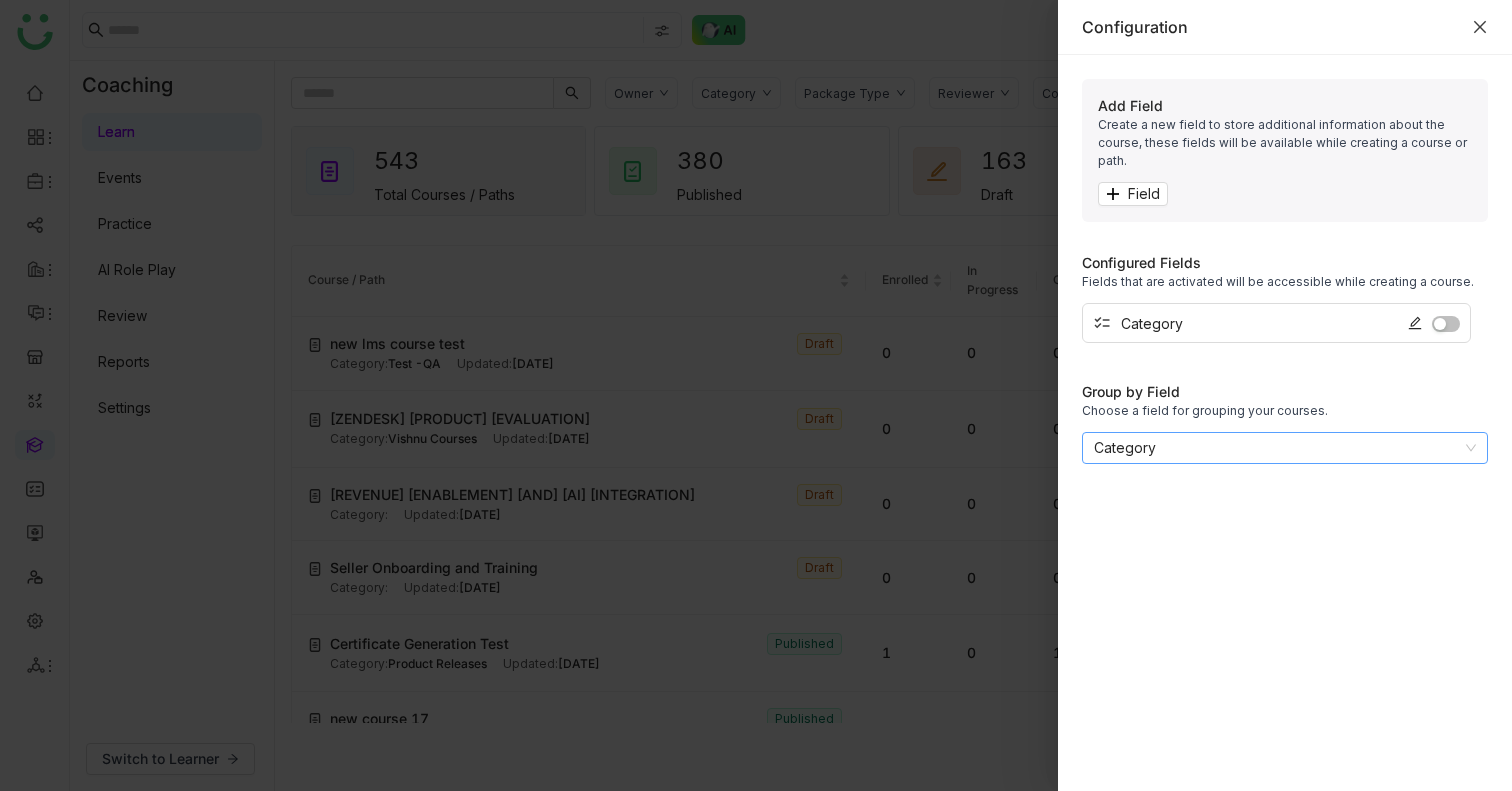 type 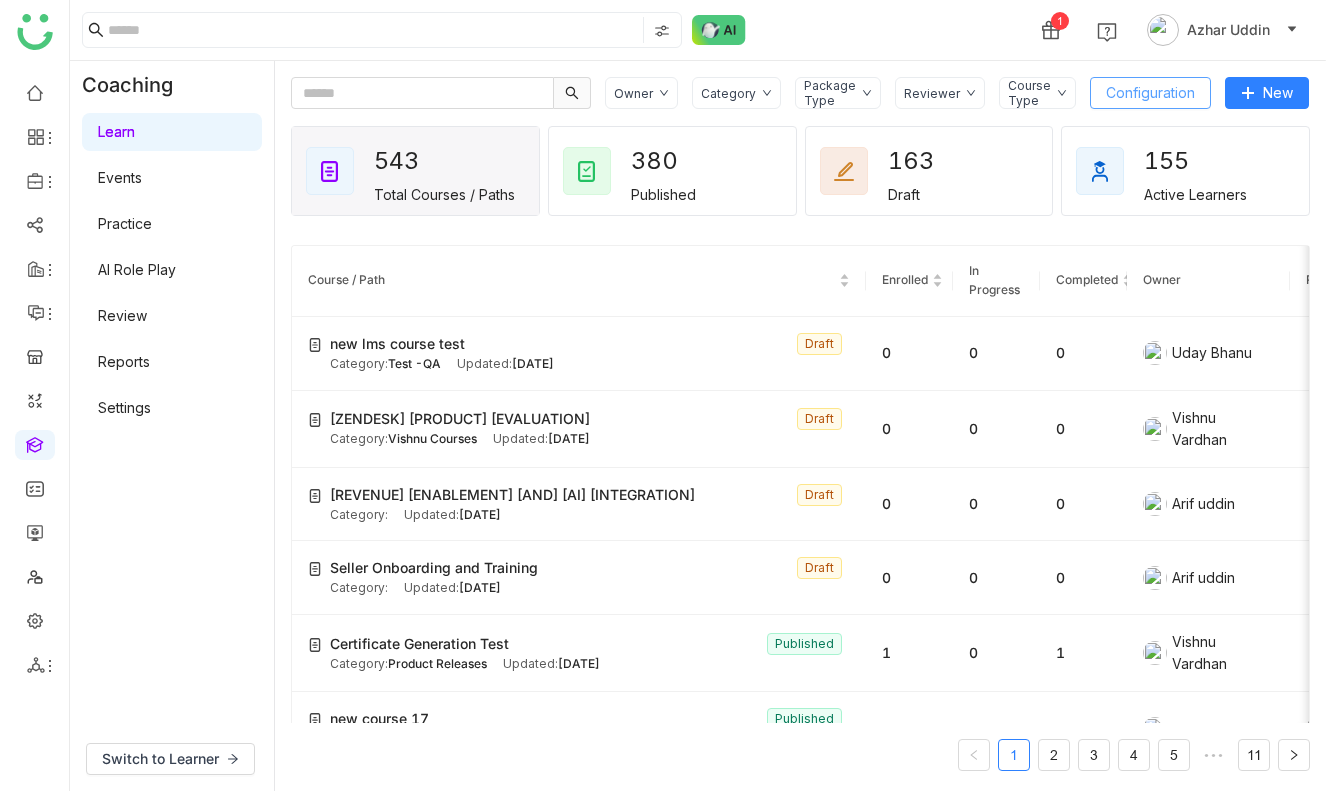 type 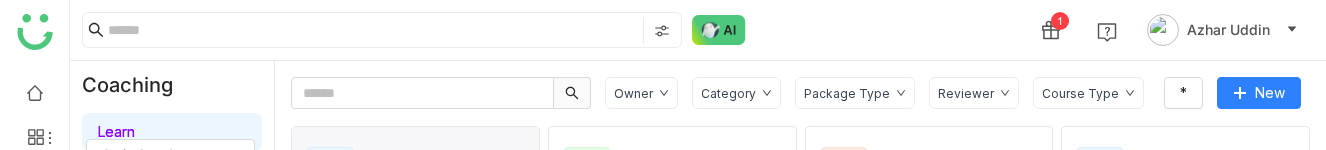 click on "155   Active Learners" 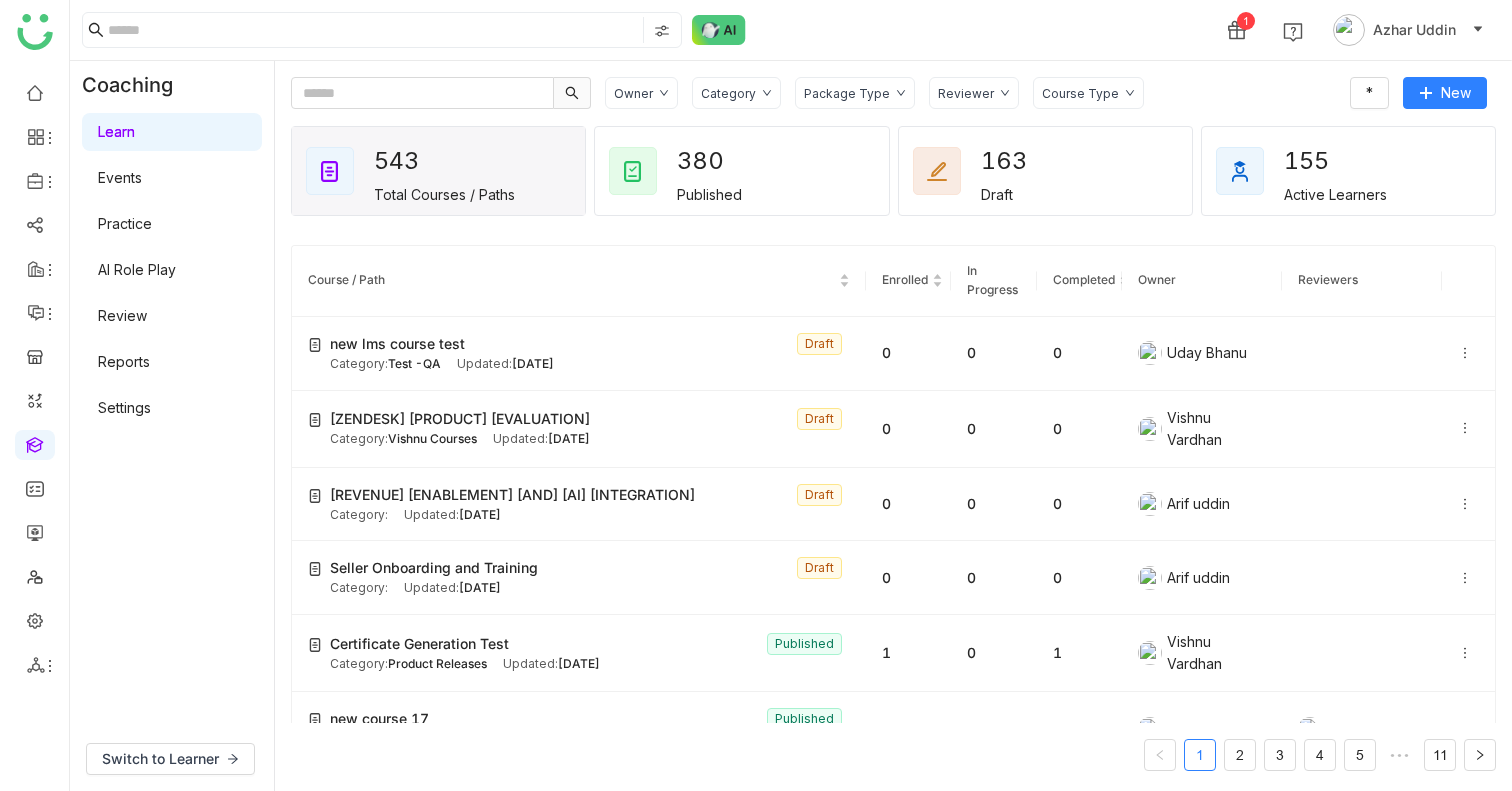 click on "Category" 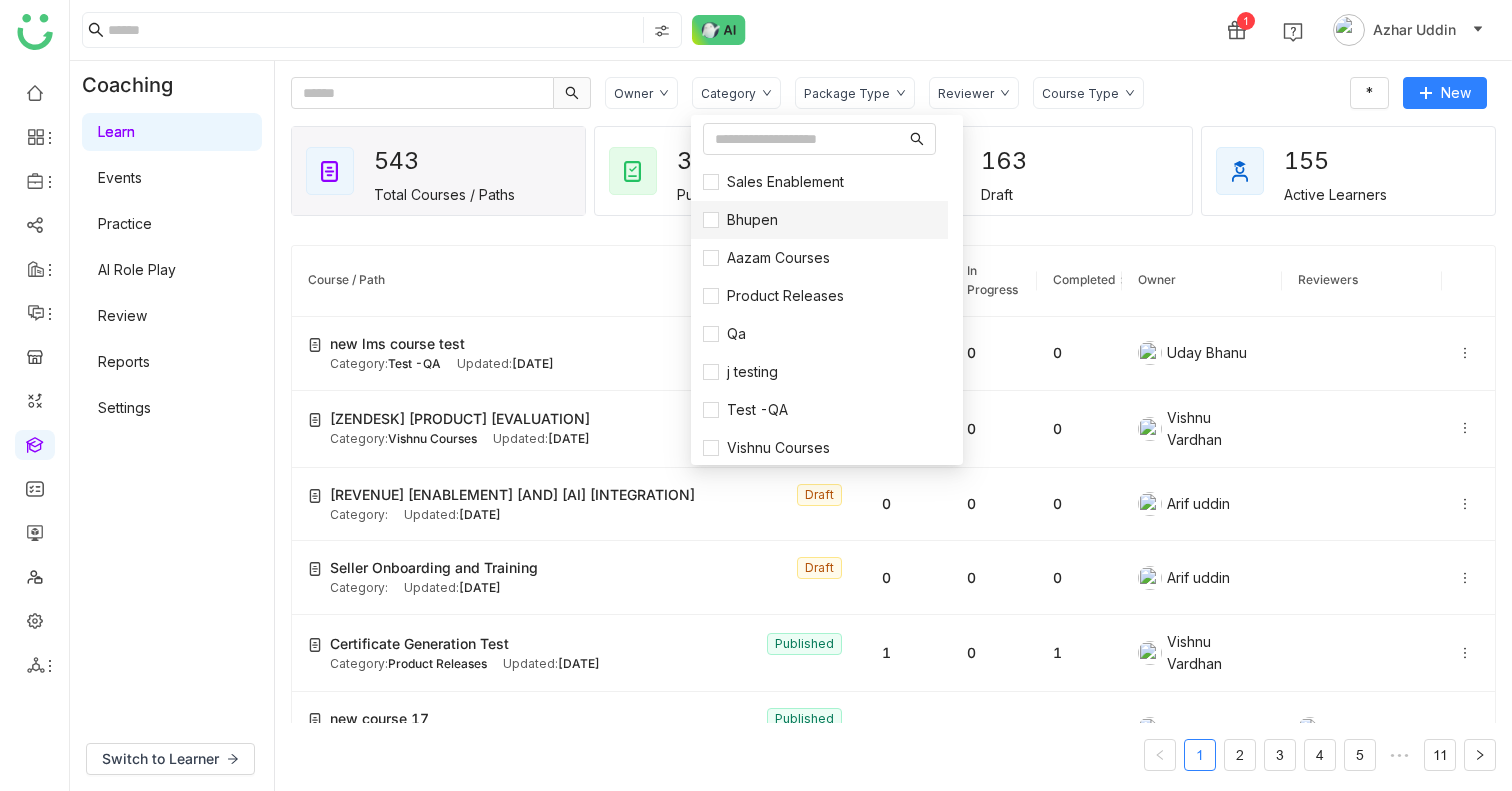 click on "Bhupen" at bounding box center [819, 220] 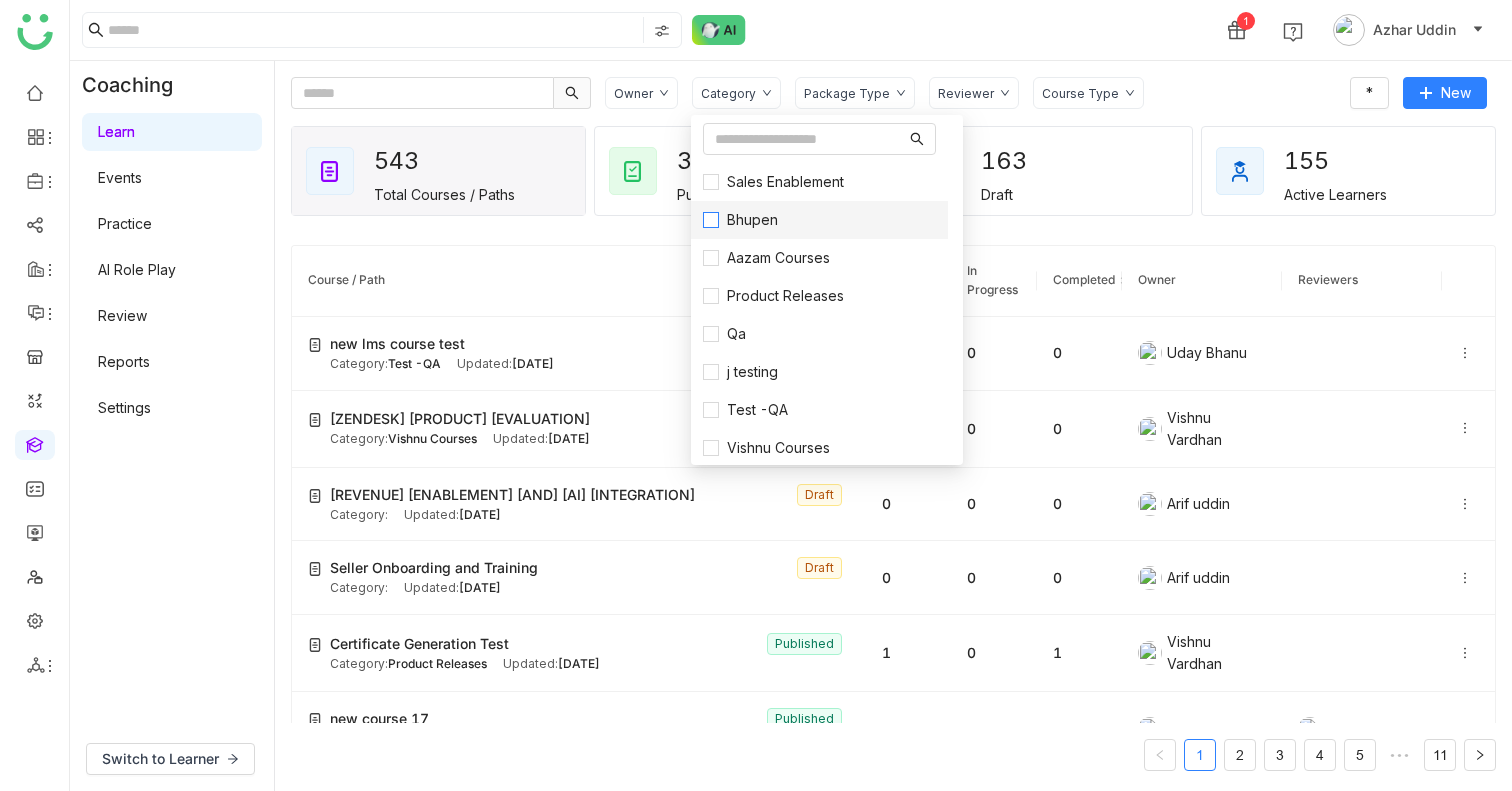 click on "Bhupen" at bounding box center (752, 220) 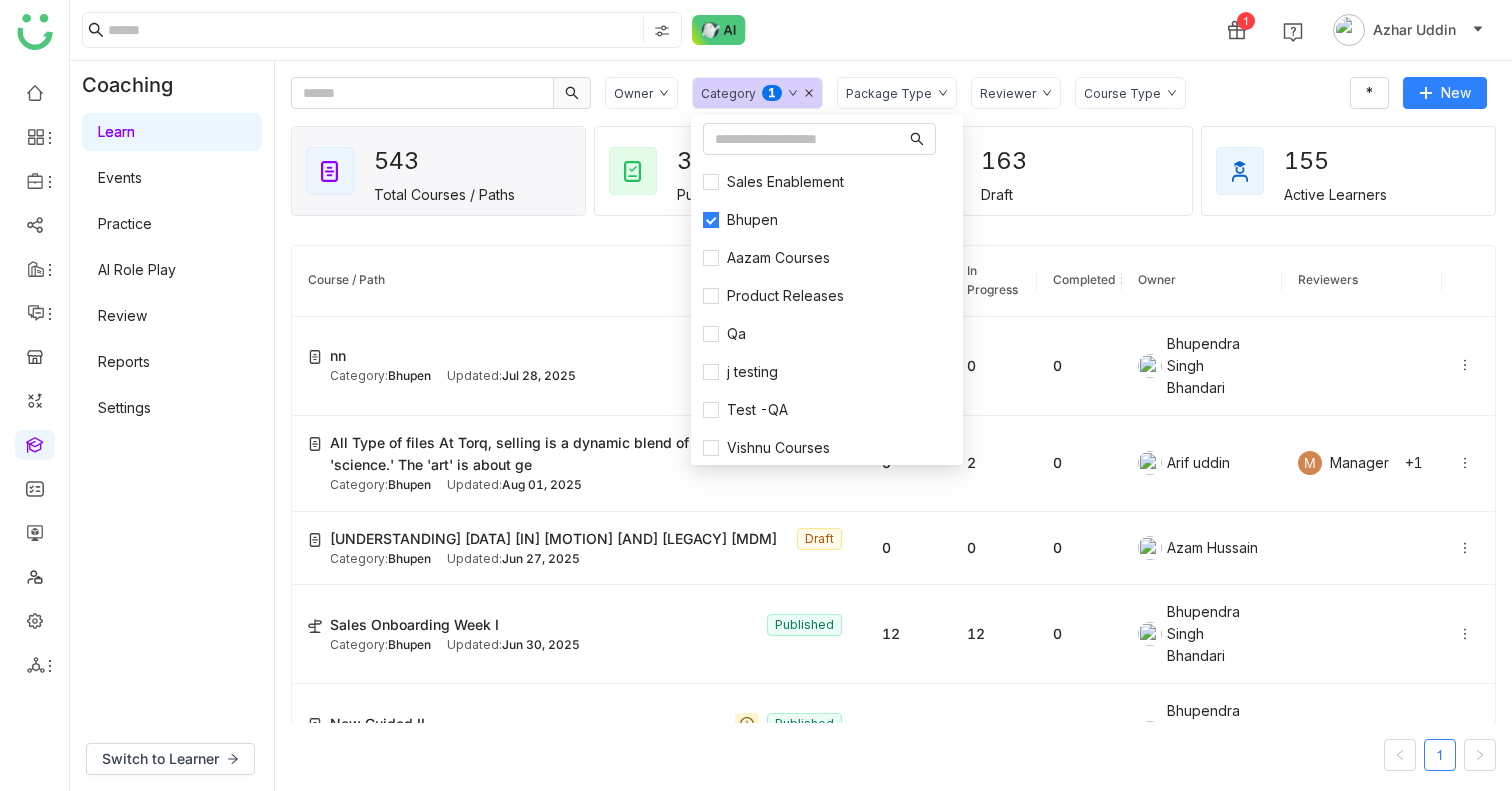 click on "Package Type" 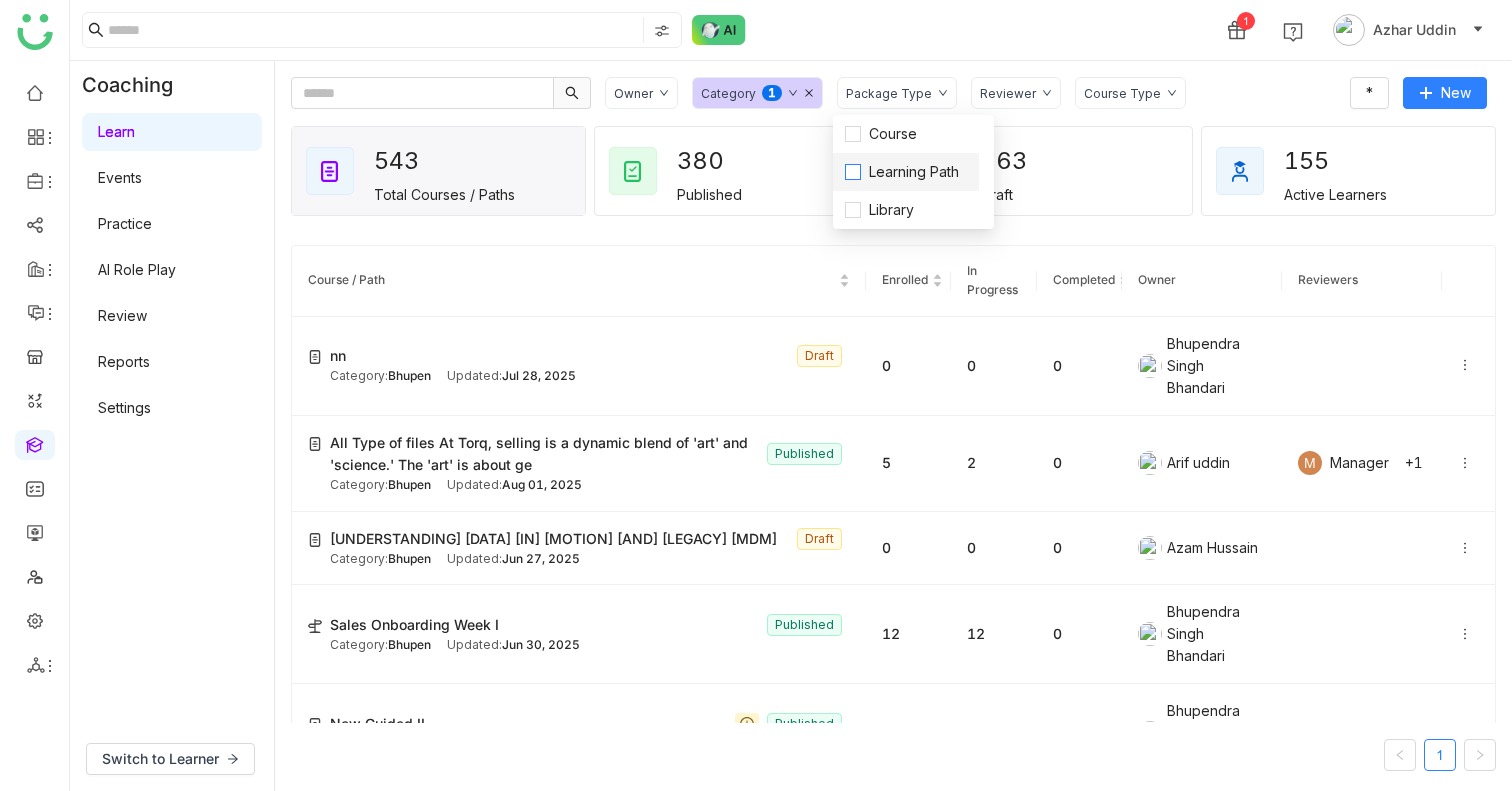 click on "Learning Path" at bounding box center [914, 172] 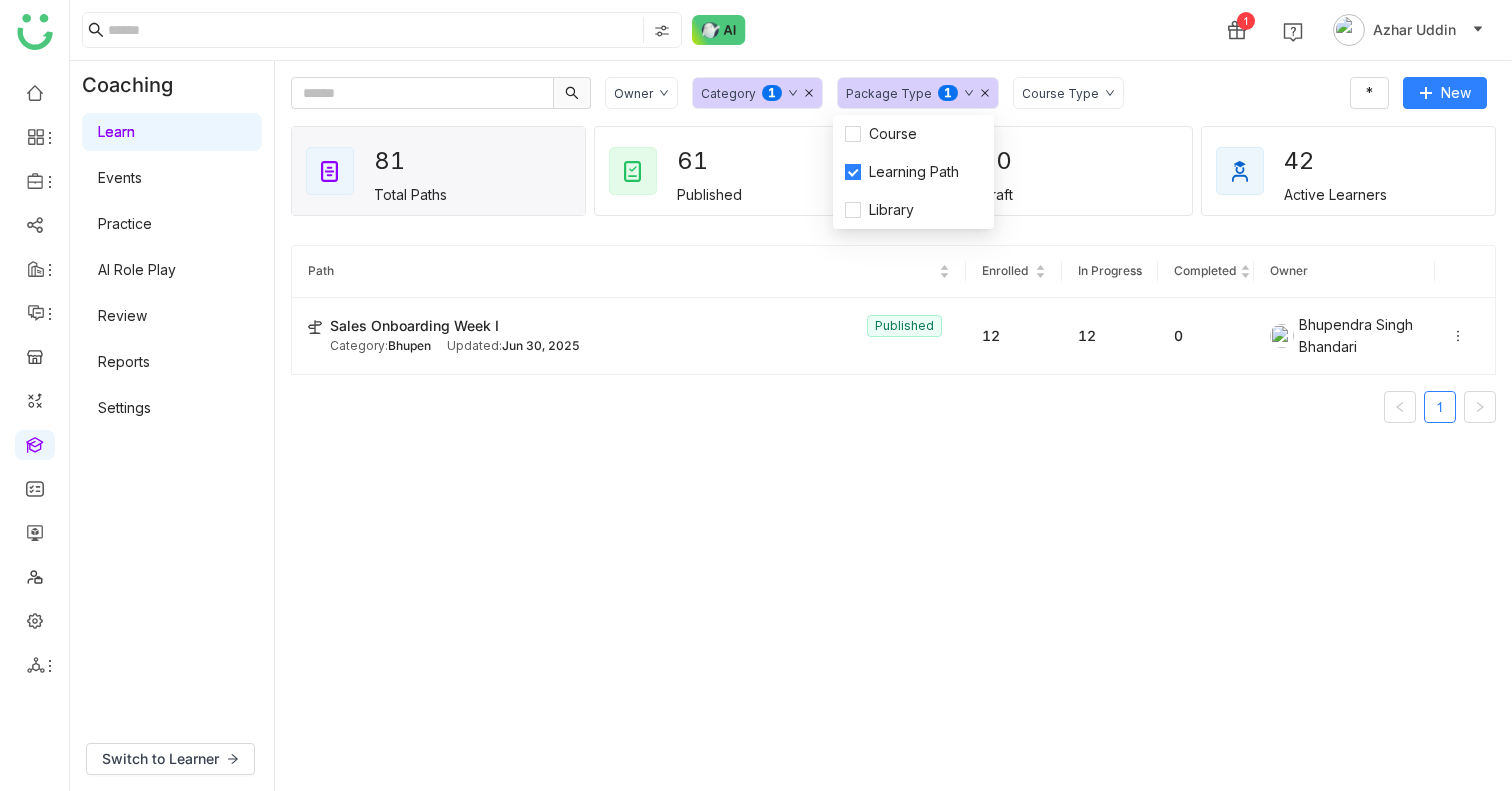 click on "Course Type" 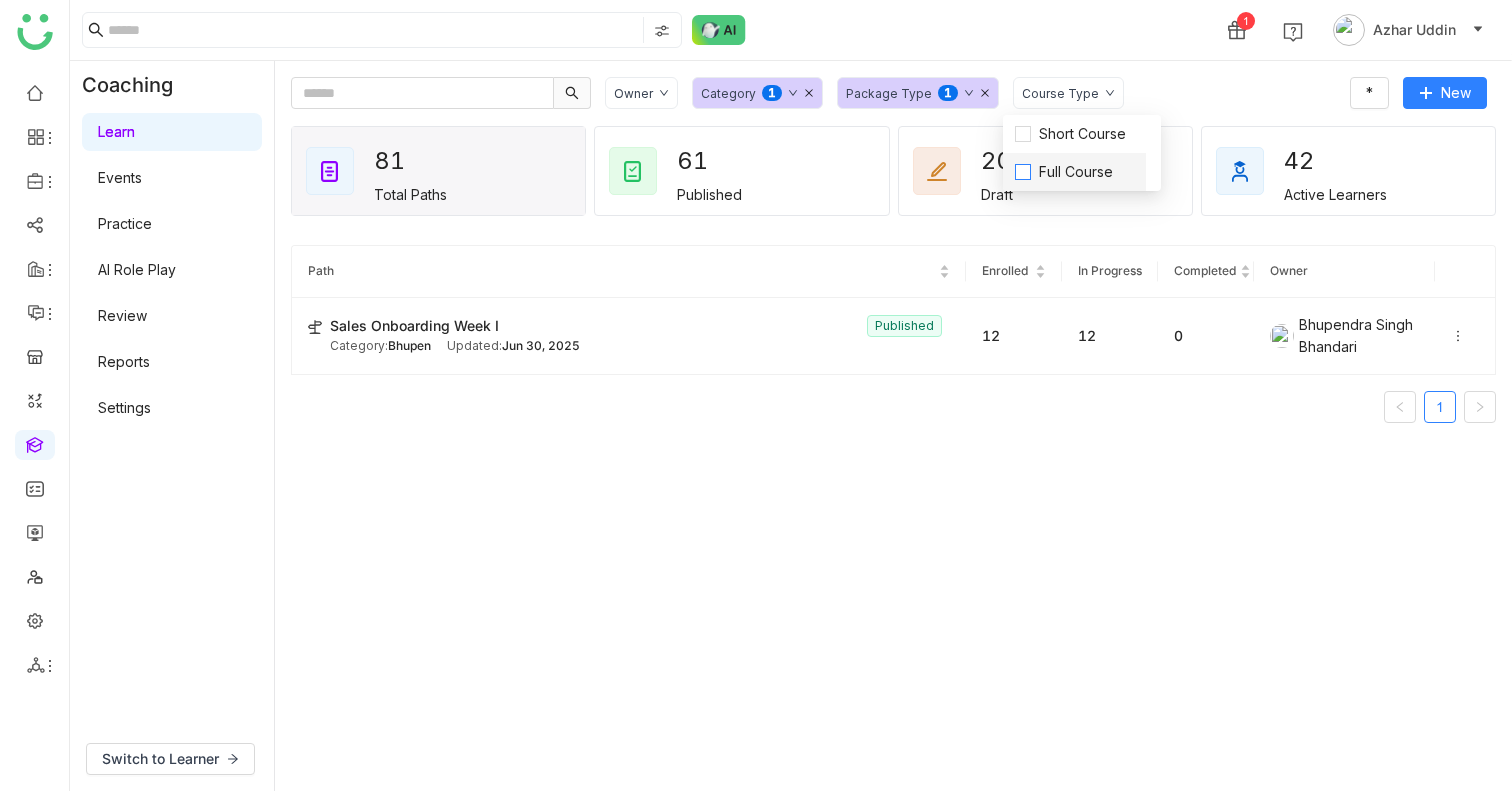 click on "Full Course" at bounding box center (1076, 172) 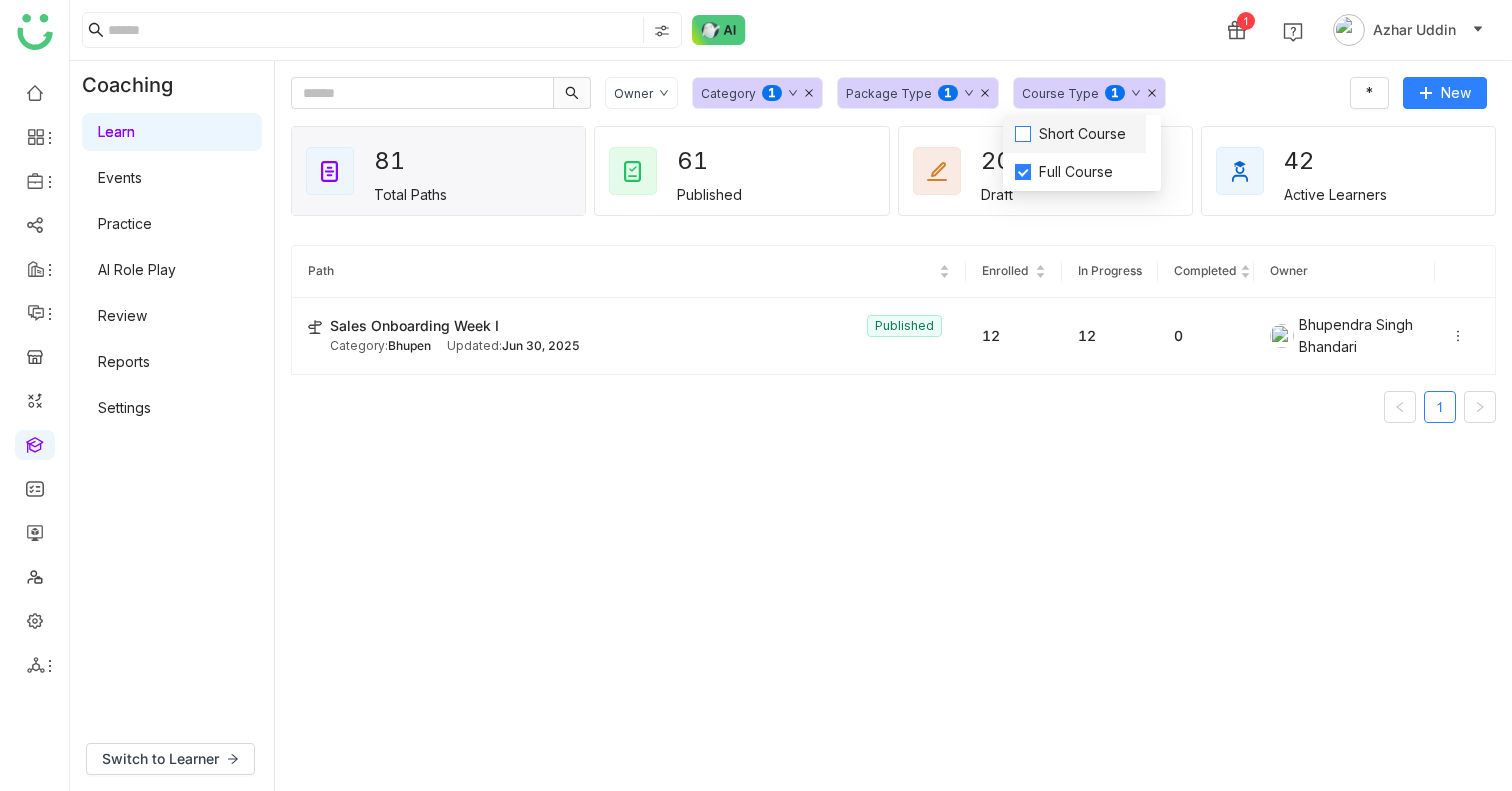 click on "Short Course" at bounding box center [1082, 134] 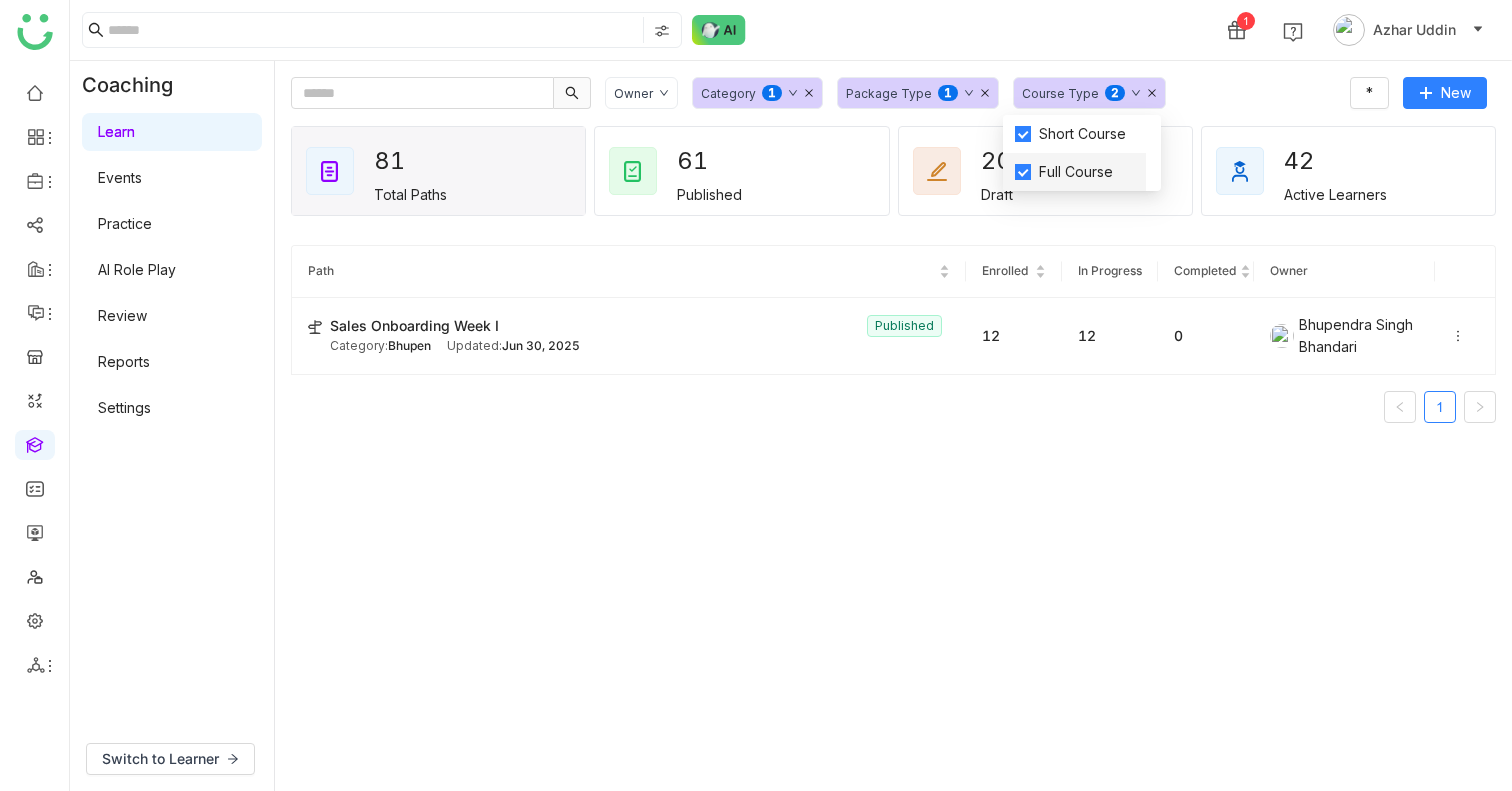 click on "Full Course" at bounding box center (1076, 172) 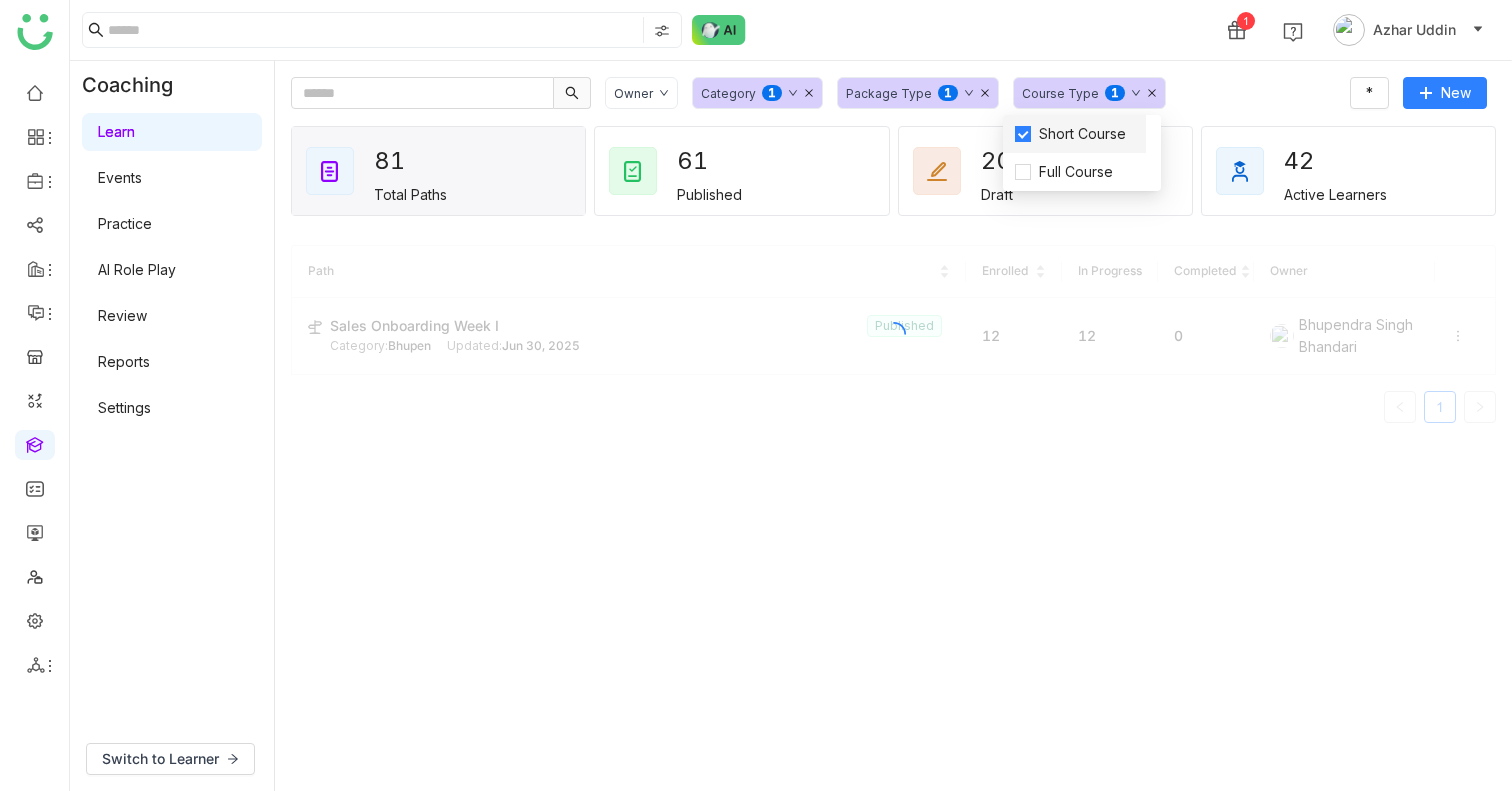 click on "Short Course" at bounding box center [1082, 134] 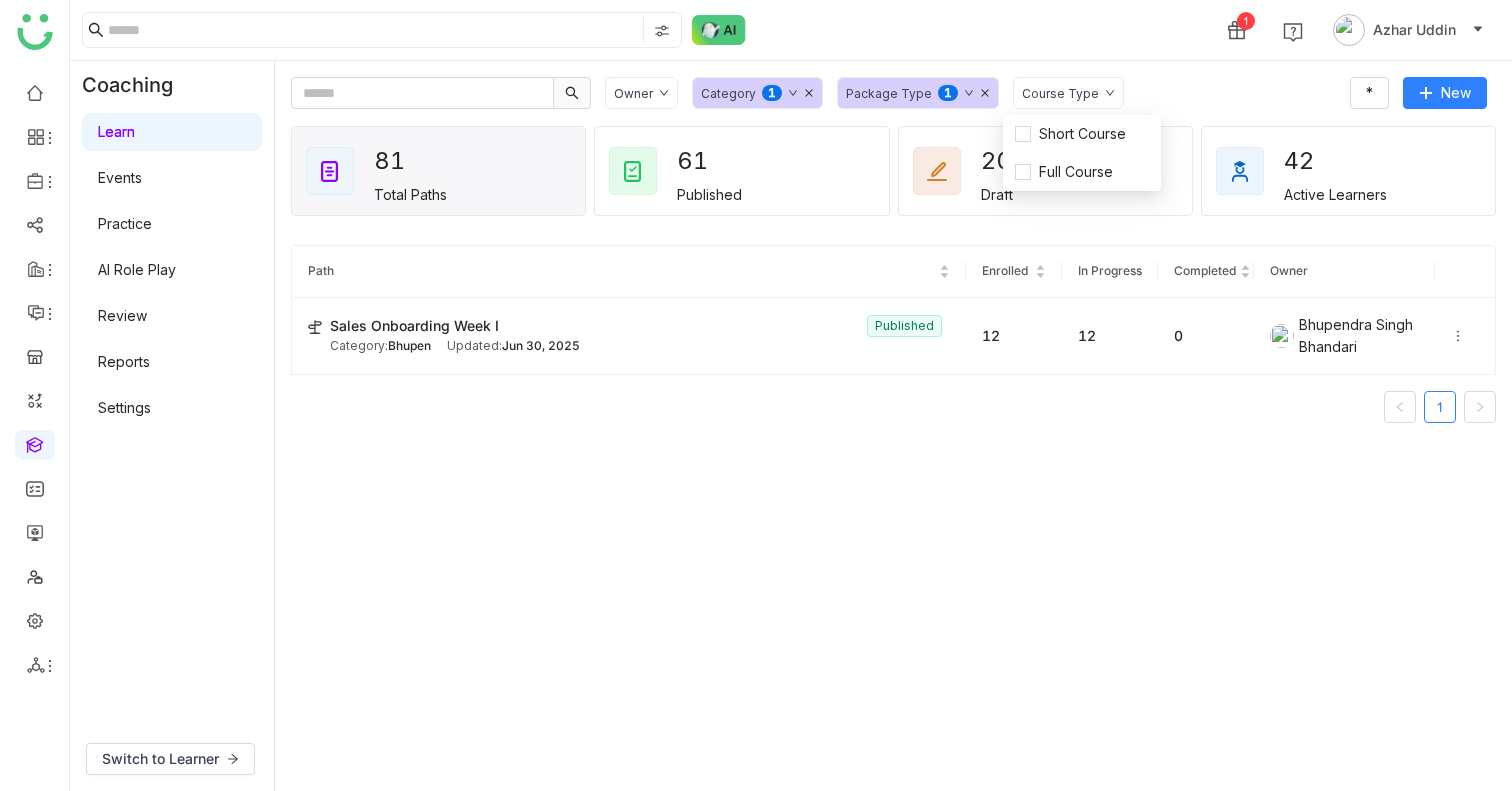 click 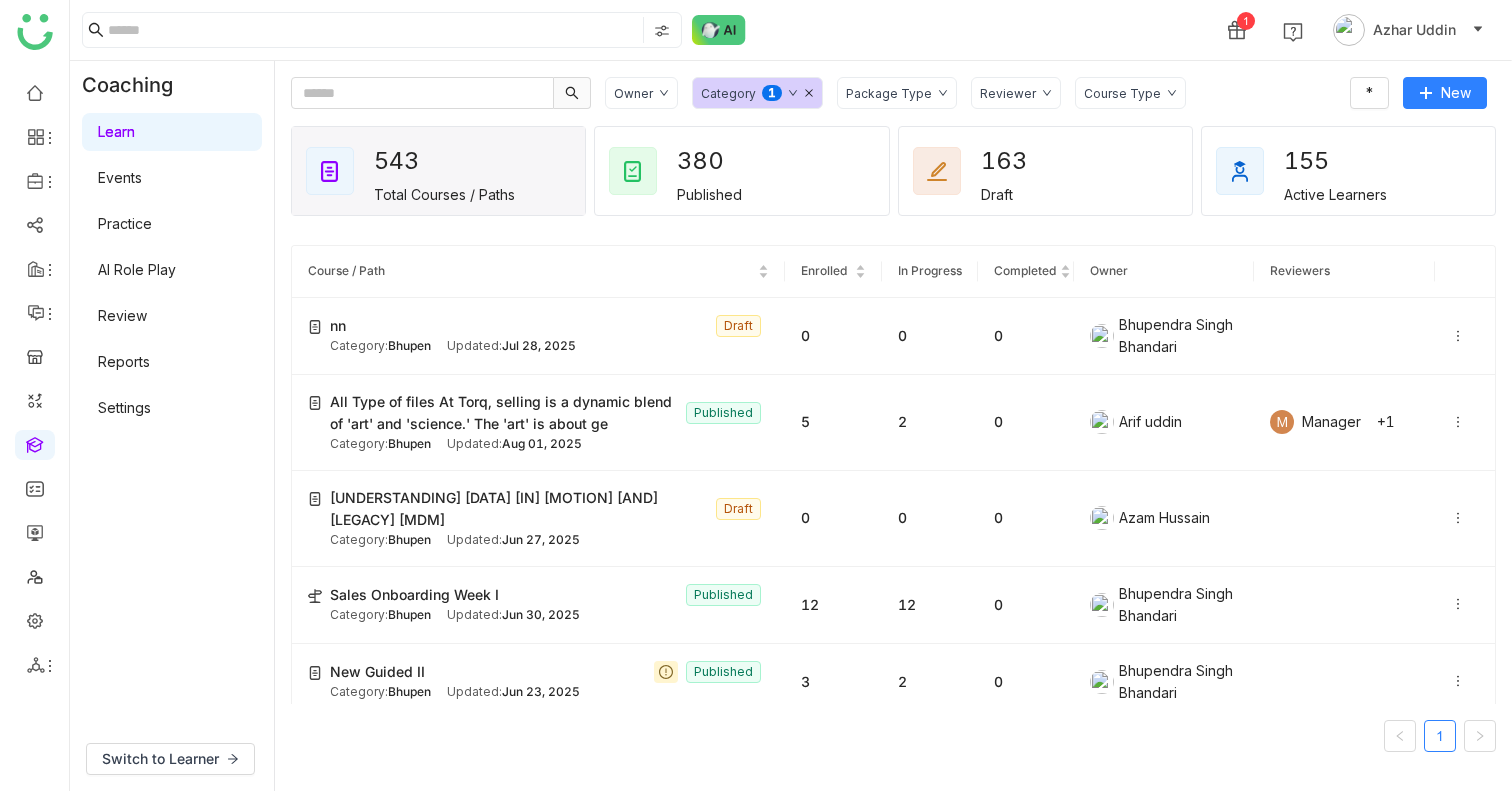 click 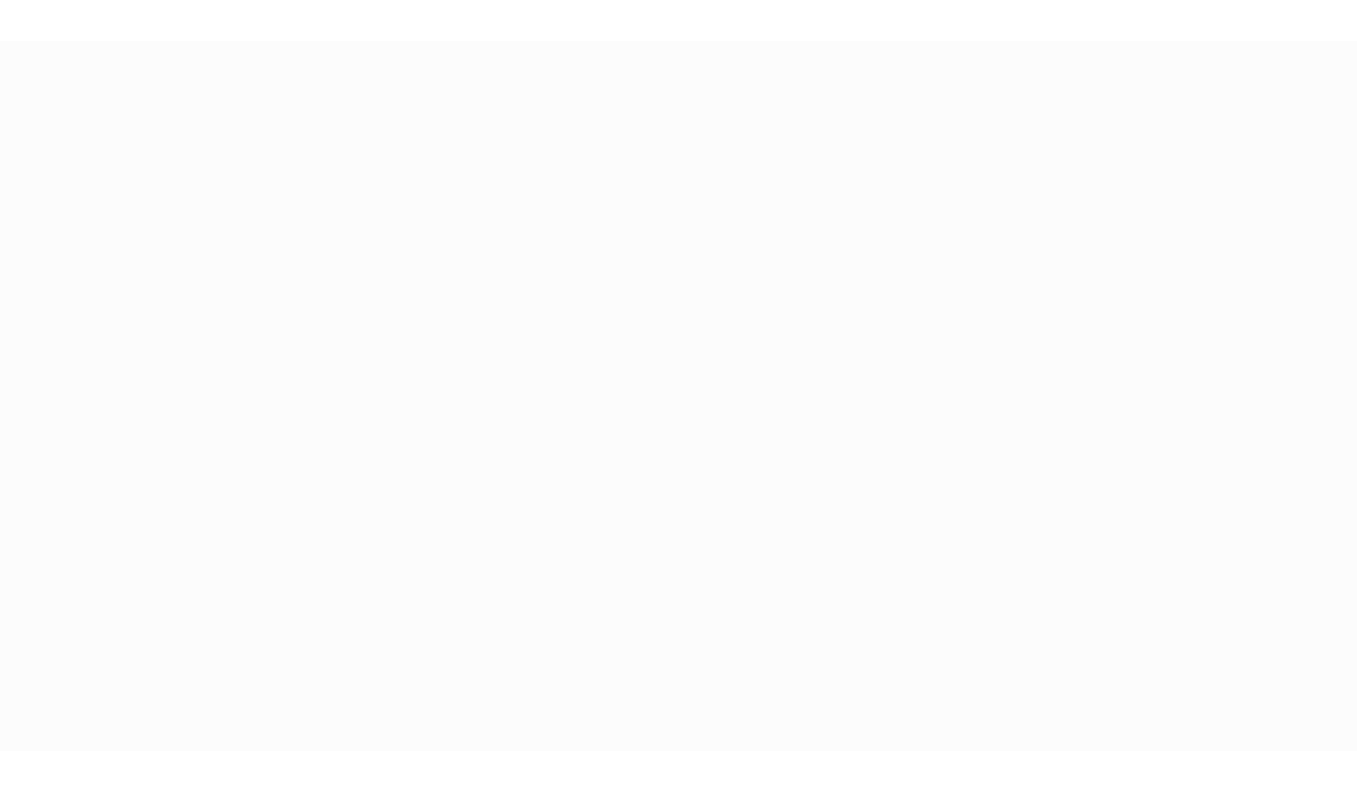scroll, scrollTop: 0, scrollLeft: 0, axis: both 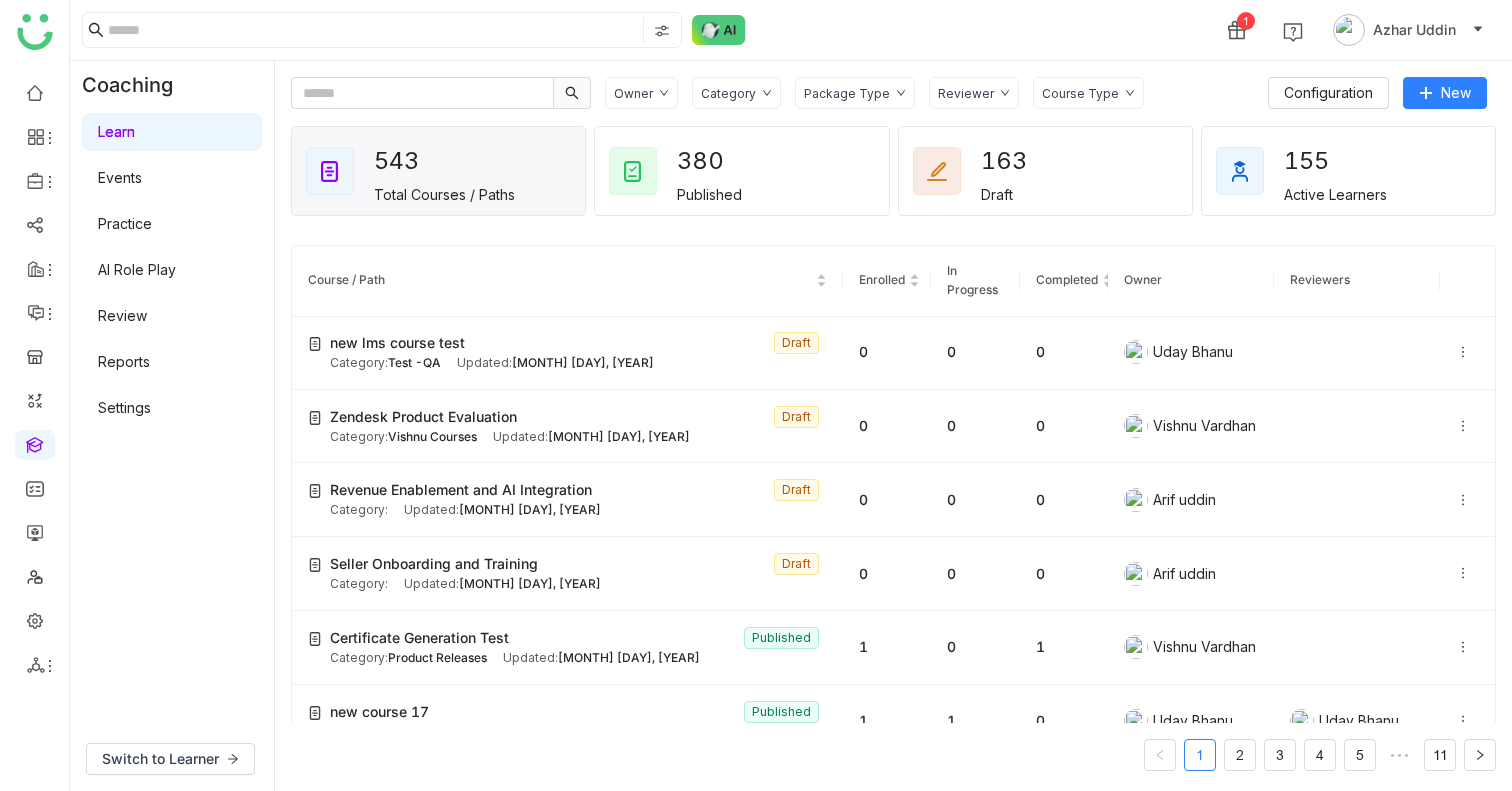 click on "Owner Category Package Type Reviewer Course Type" 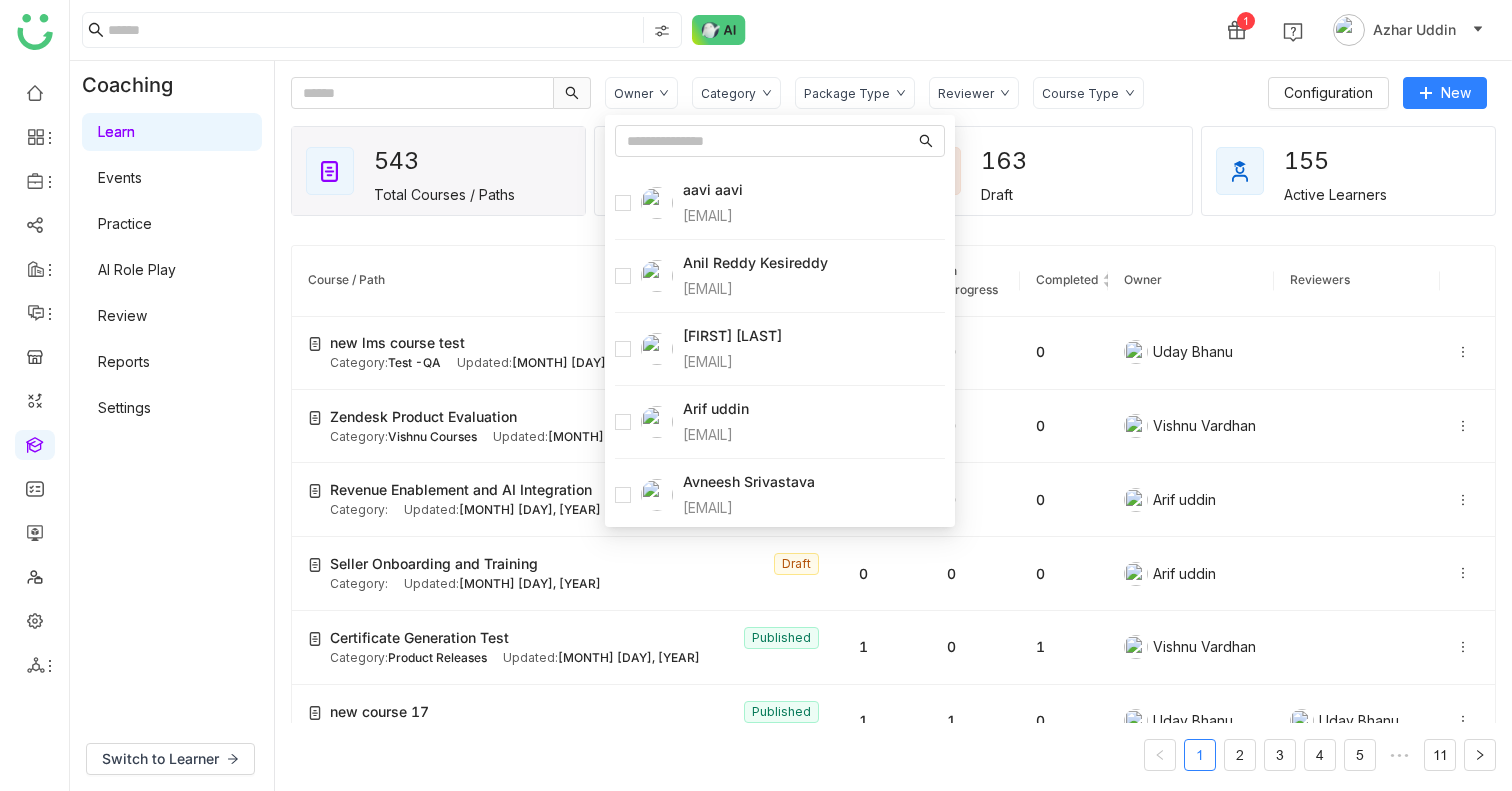 click on "Owner Category Package Type Reviewer Course Type" 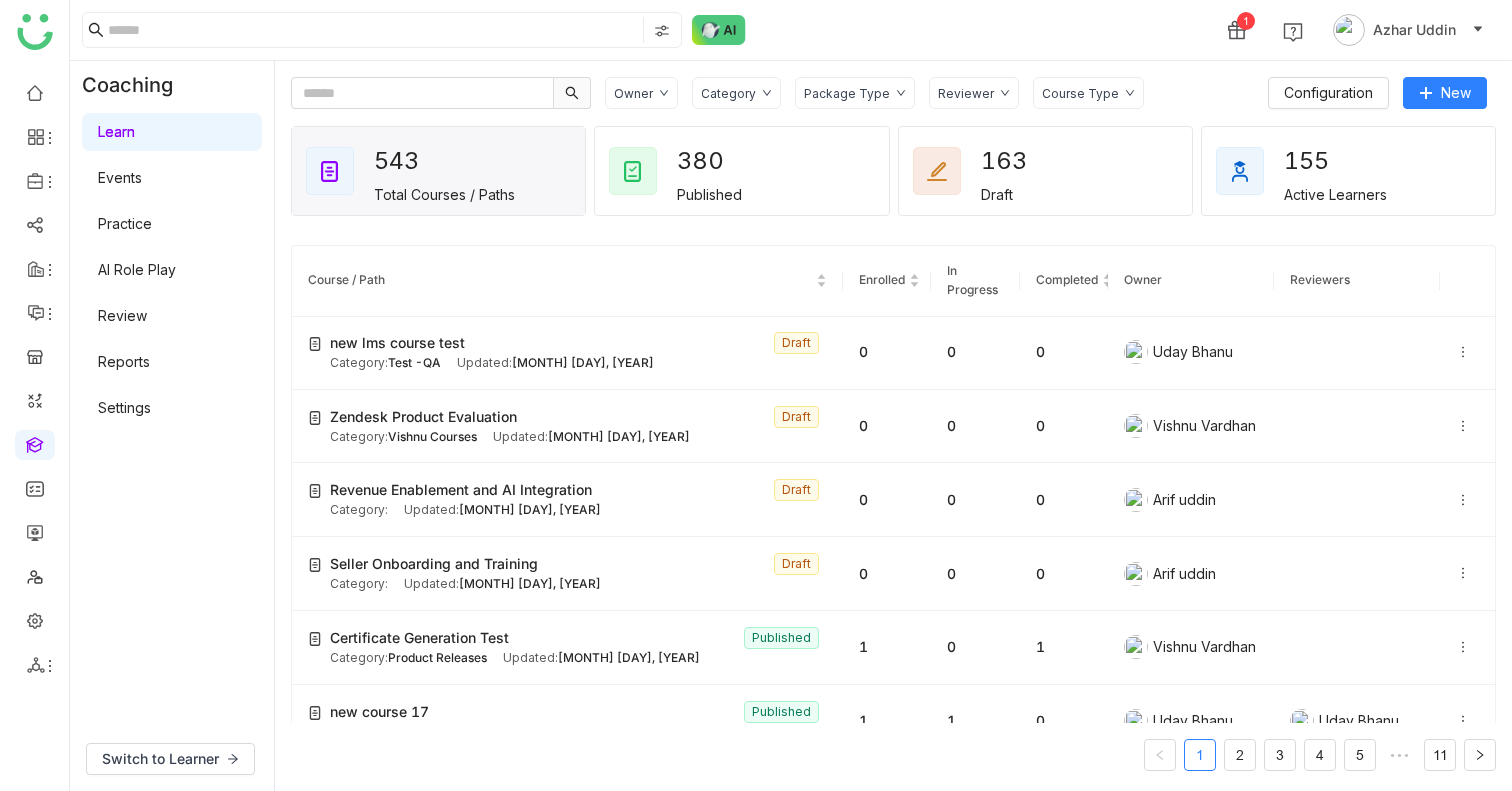 click on "Course Type" 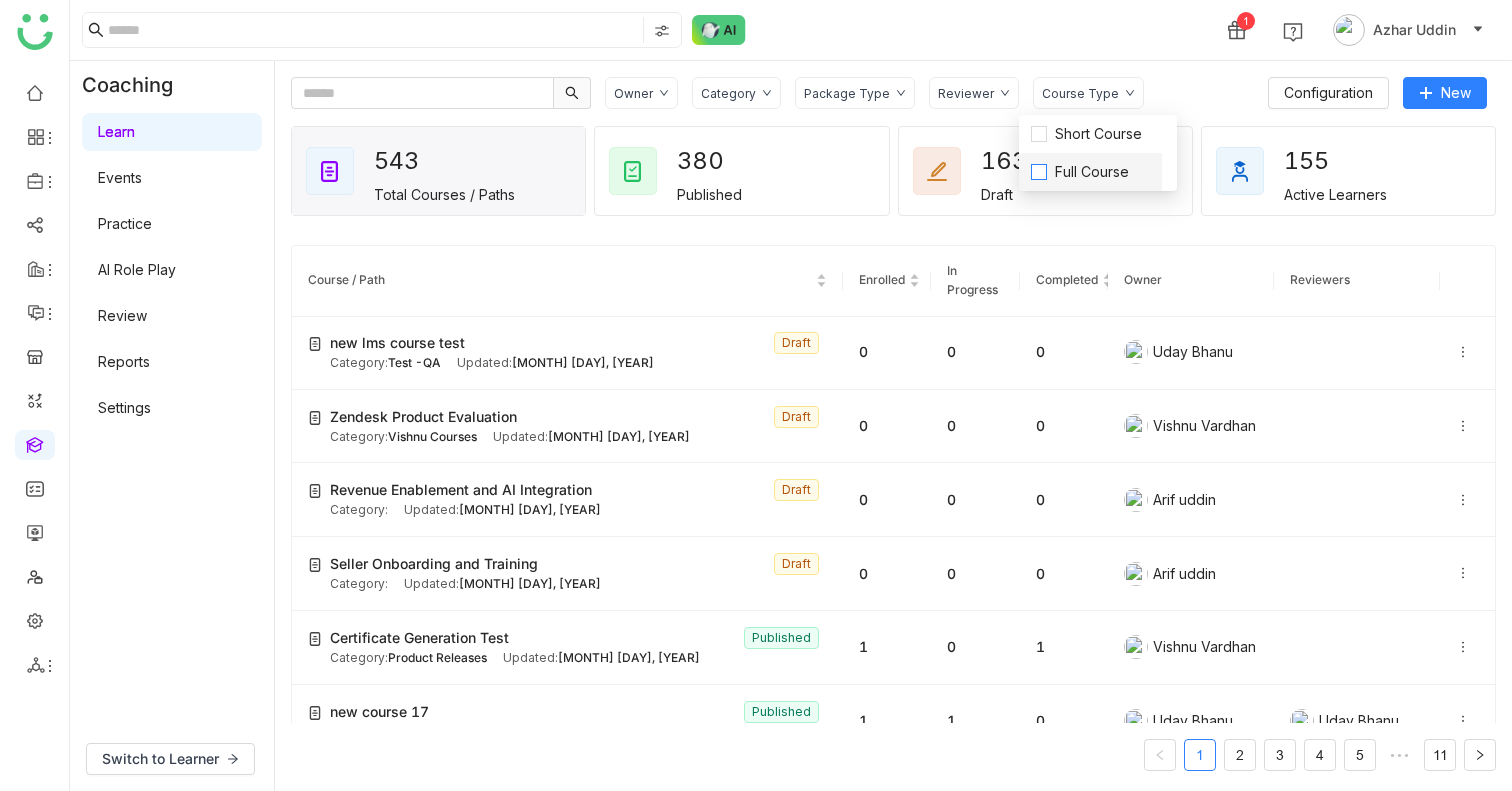 click on "Full Course" at bounding box center (1092, 172) 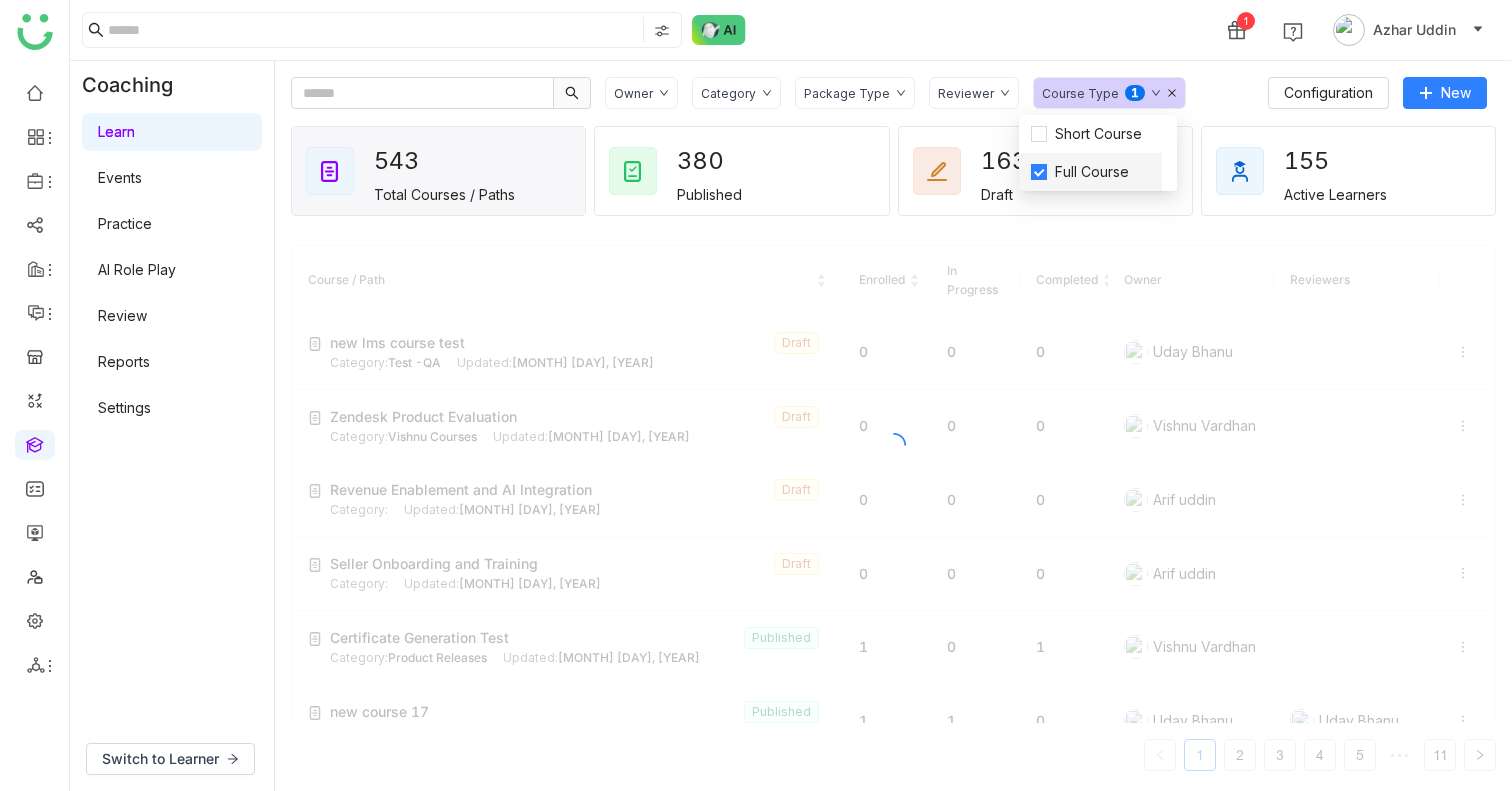 click on "Full Course" at bounding box center (1092, 172) 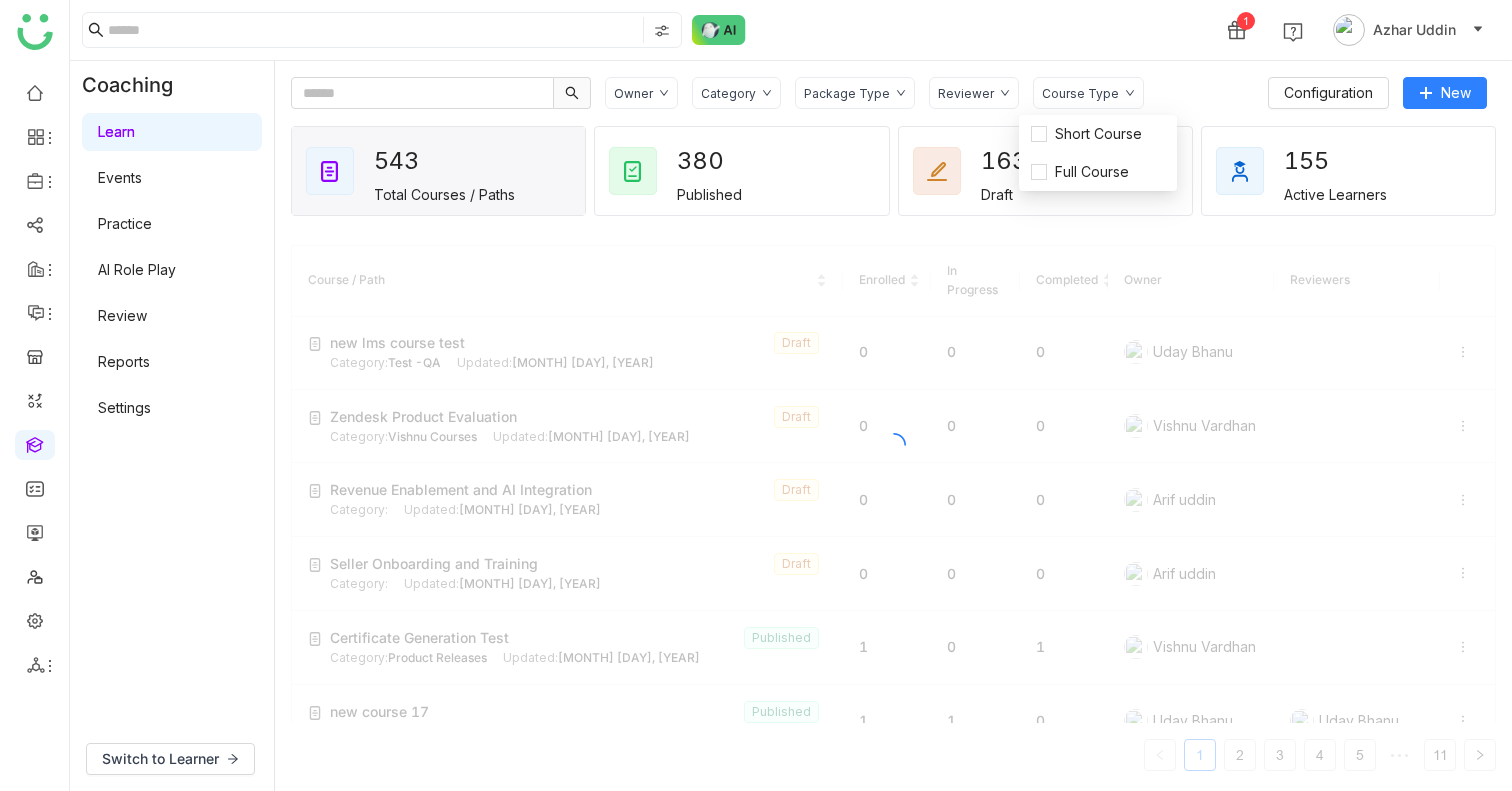 click on "Owner Category Package Type Reviewer Course Type" 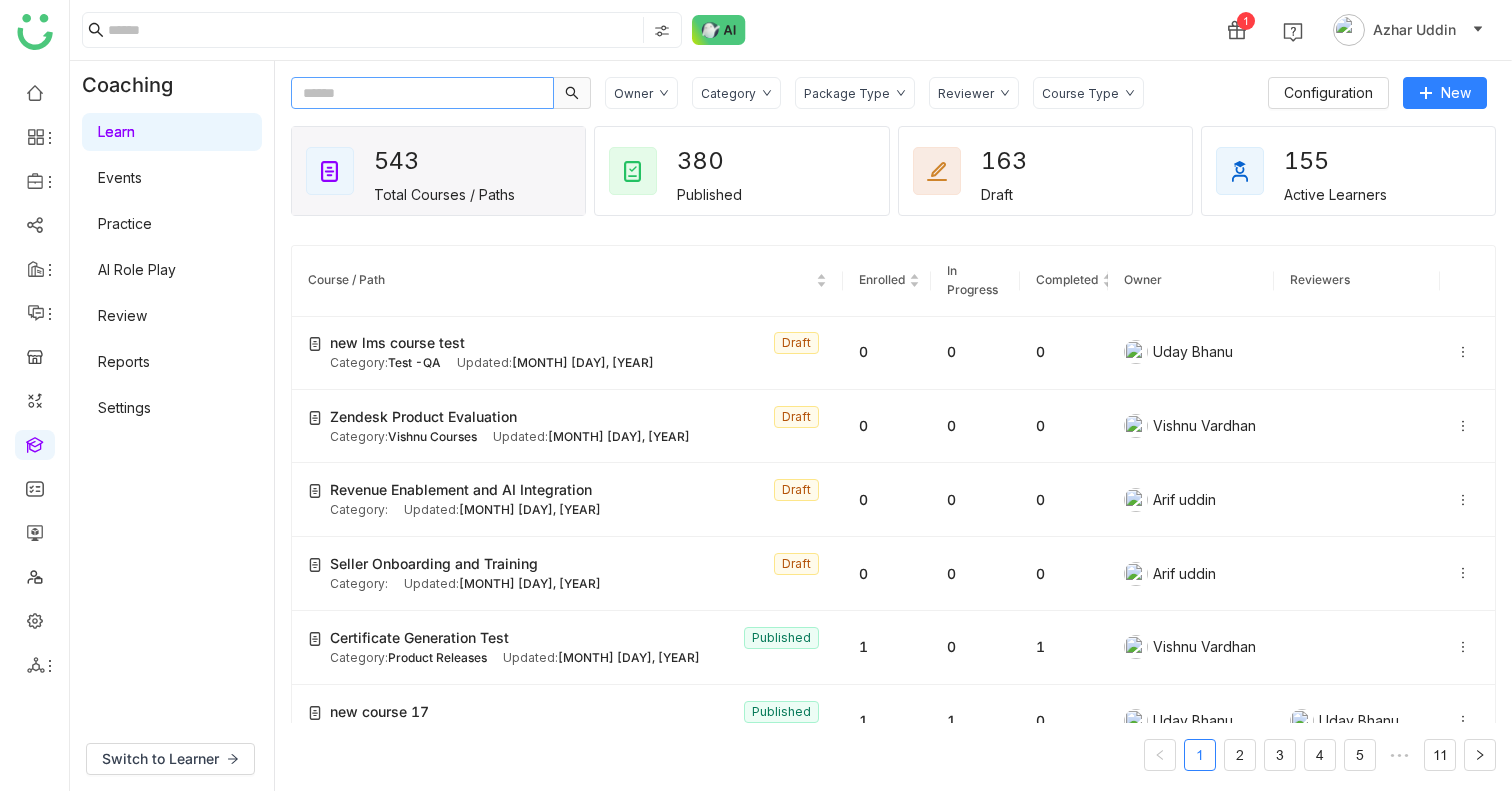 click 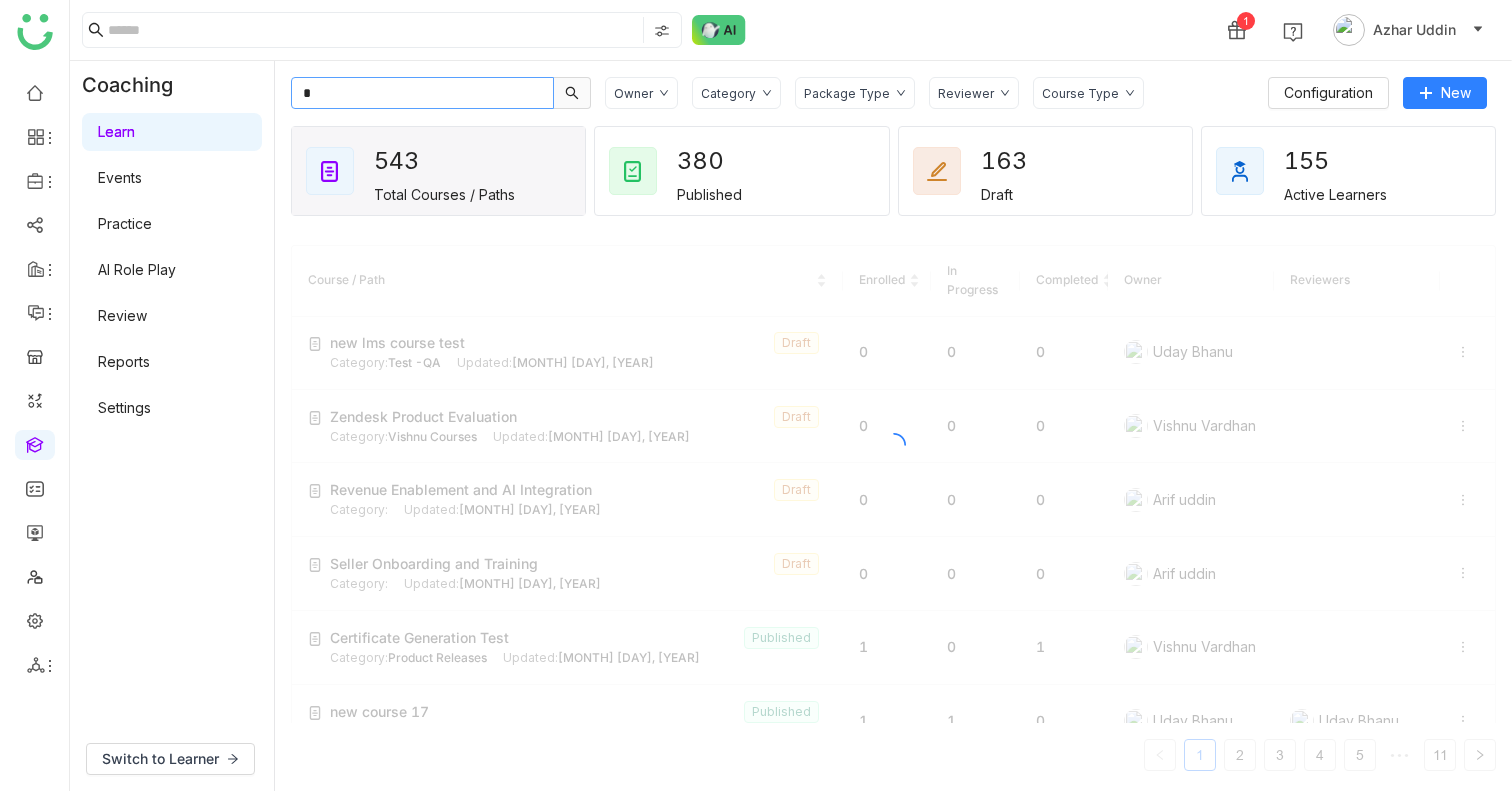 type on "**" 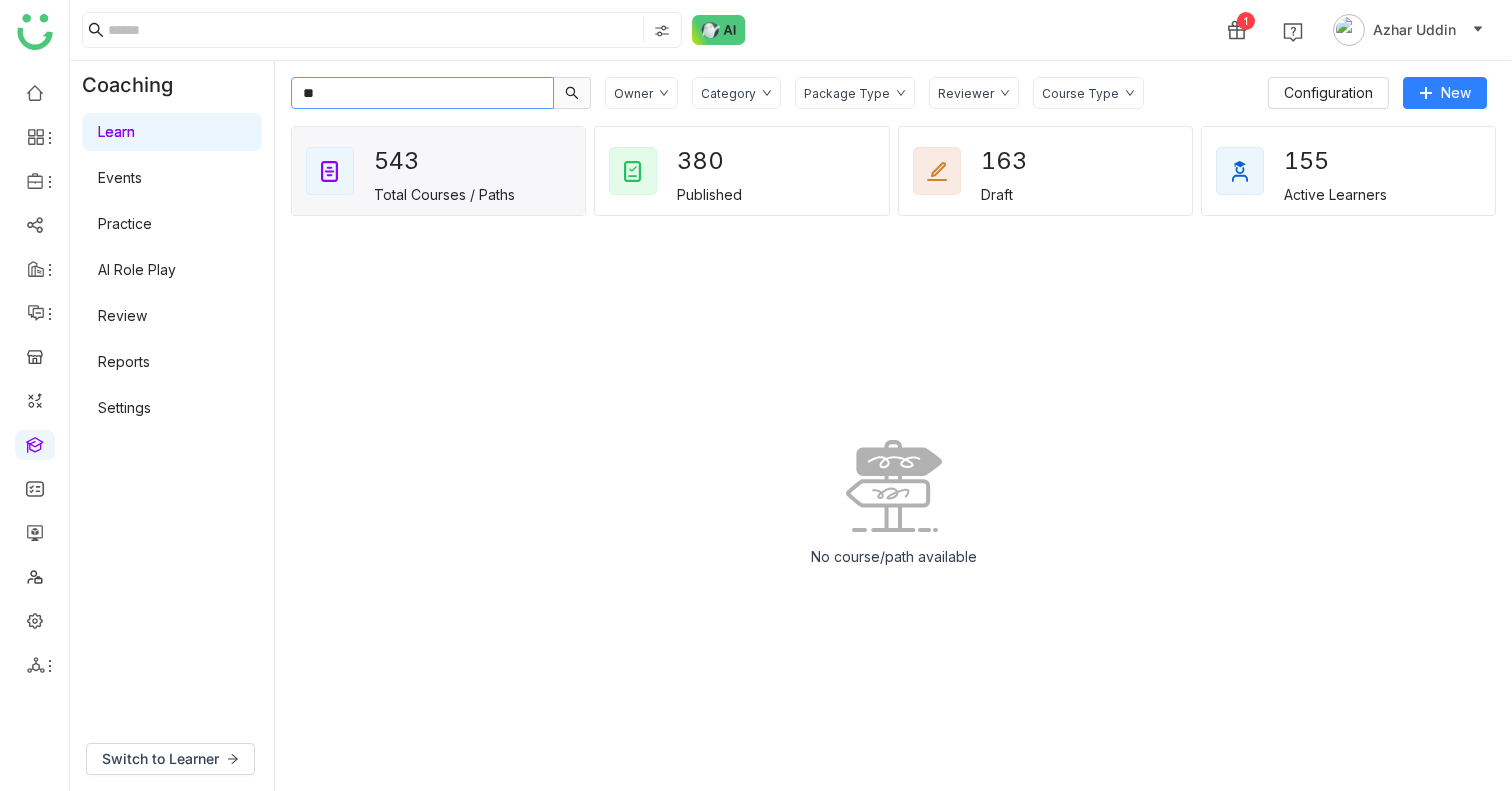type 